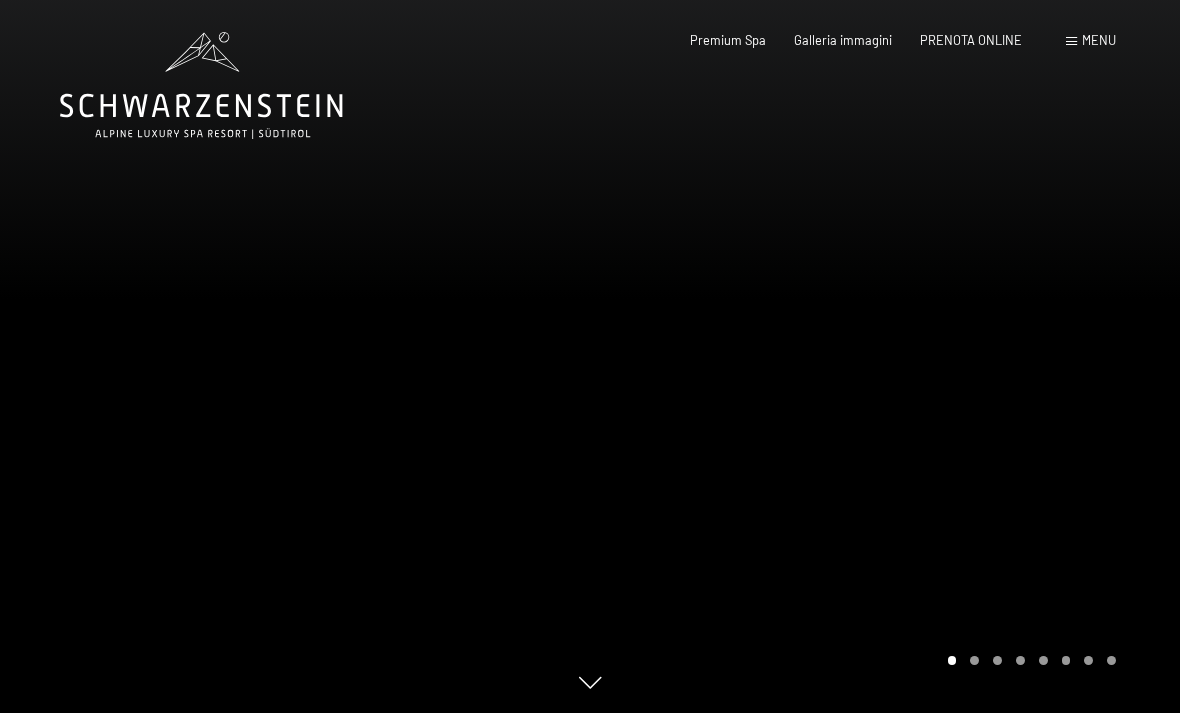 scroll, scrollTop: 0, scrollLeft: 0, axis: both 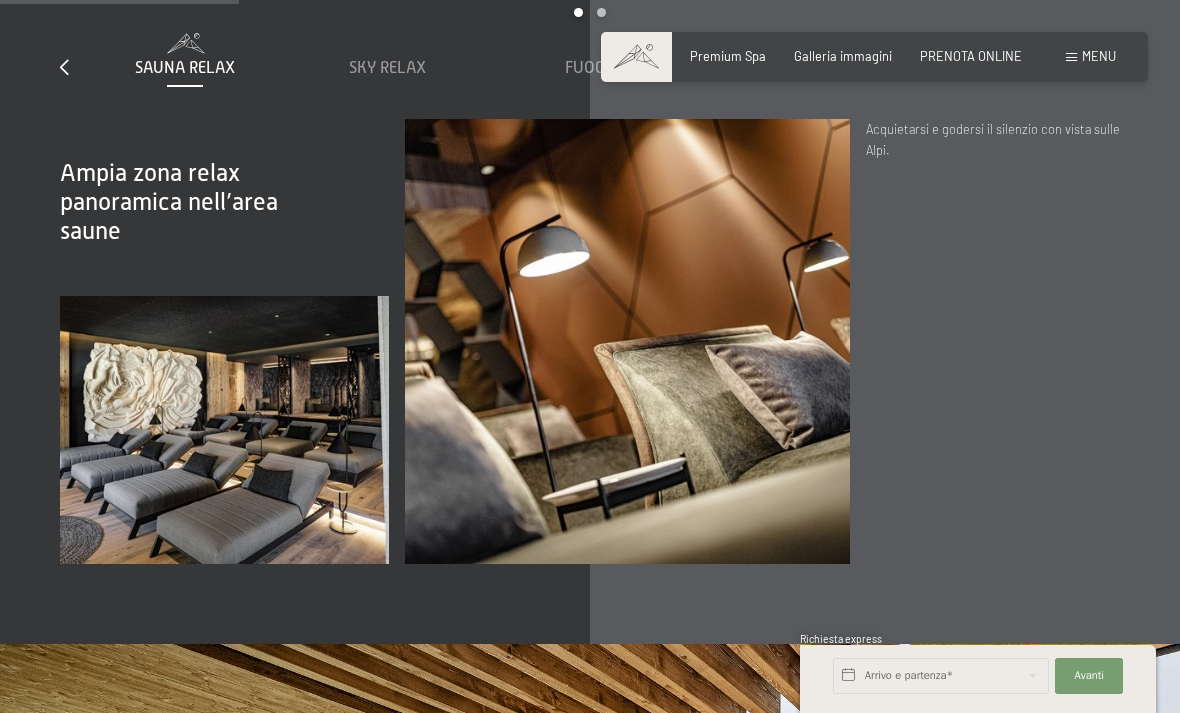 click at bounding box center (1115, 68) 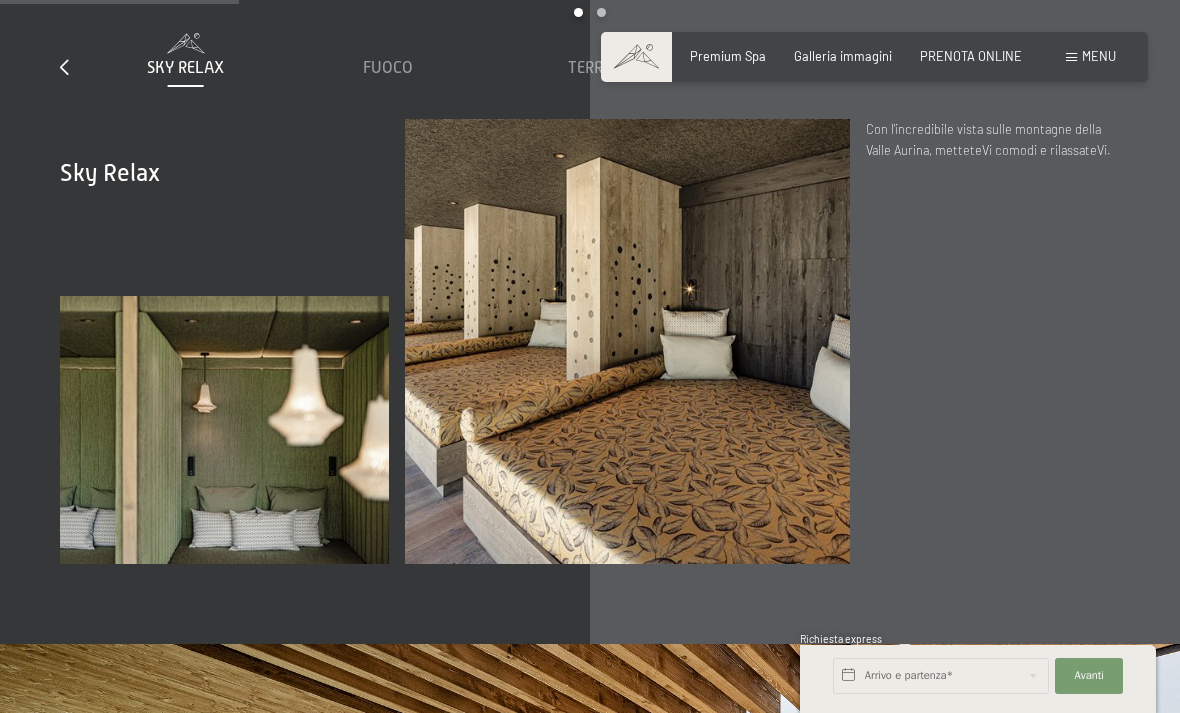 click at bounding box center [1115, 68] 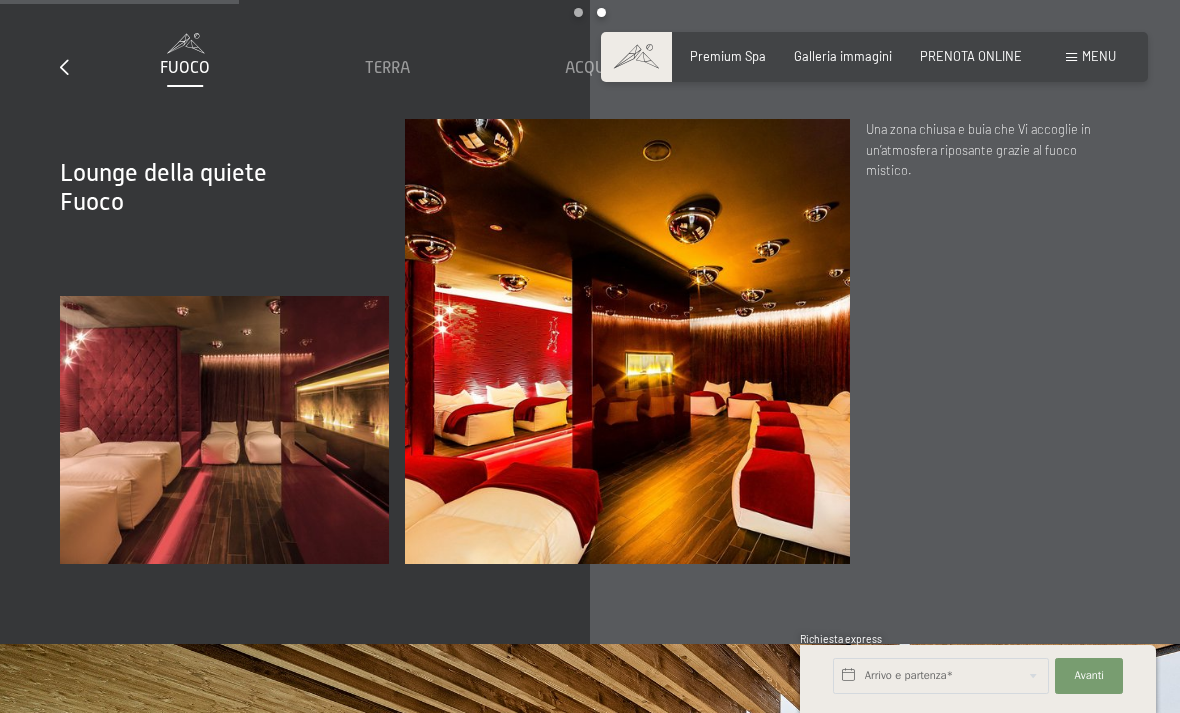 click at bounding box center (1115, 67) 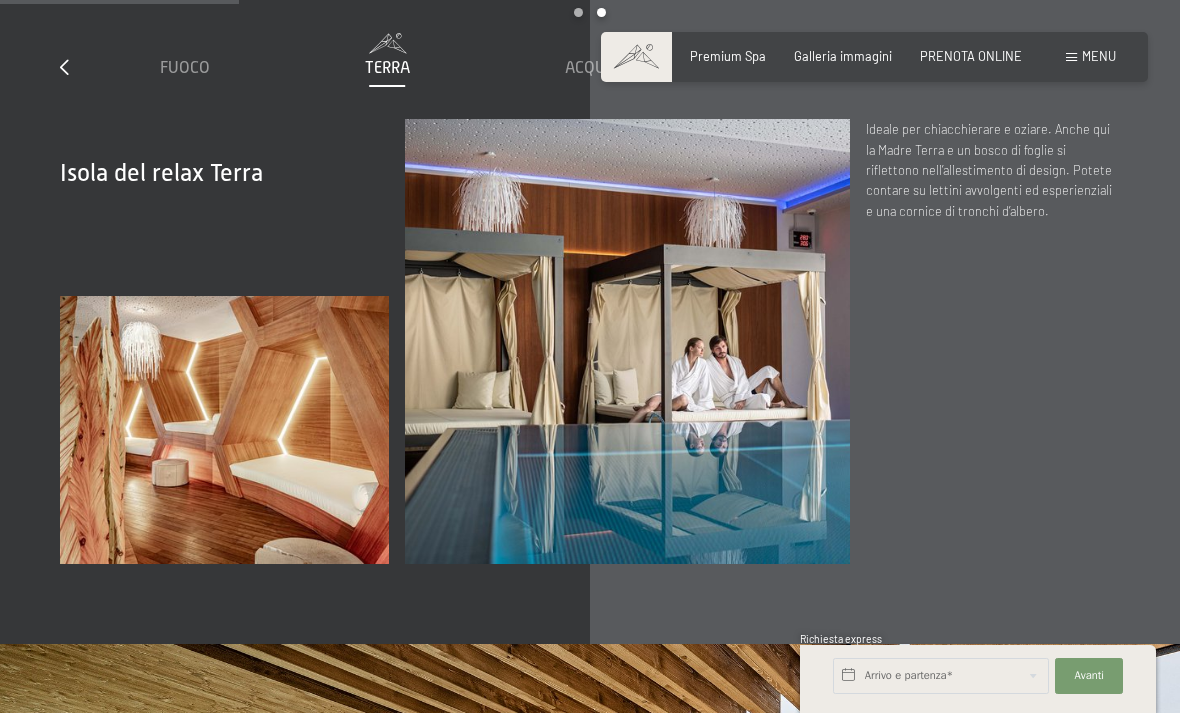 click at bounding box center [1115, 67] 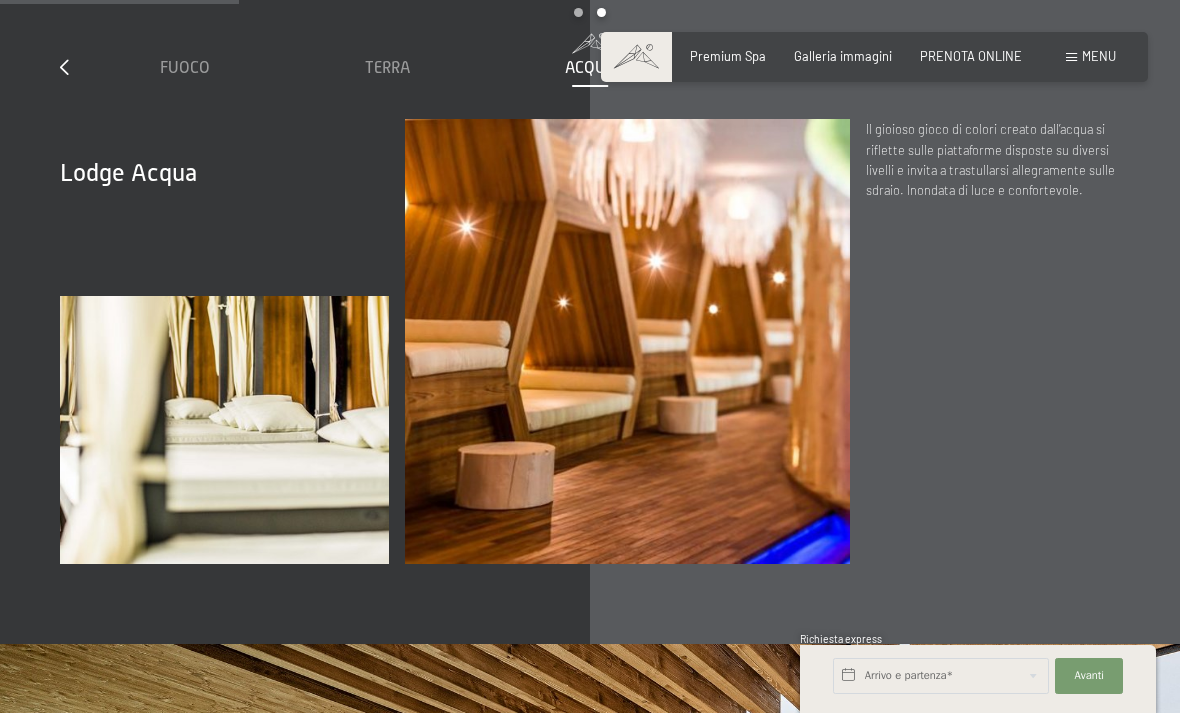 click at bounding box center [1115, 67] 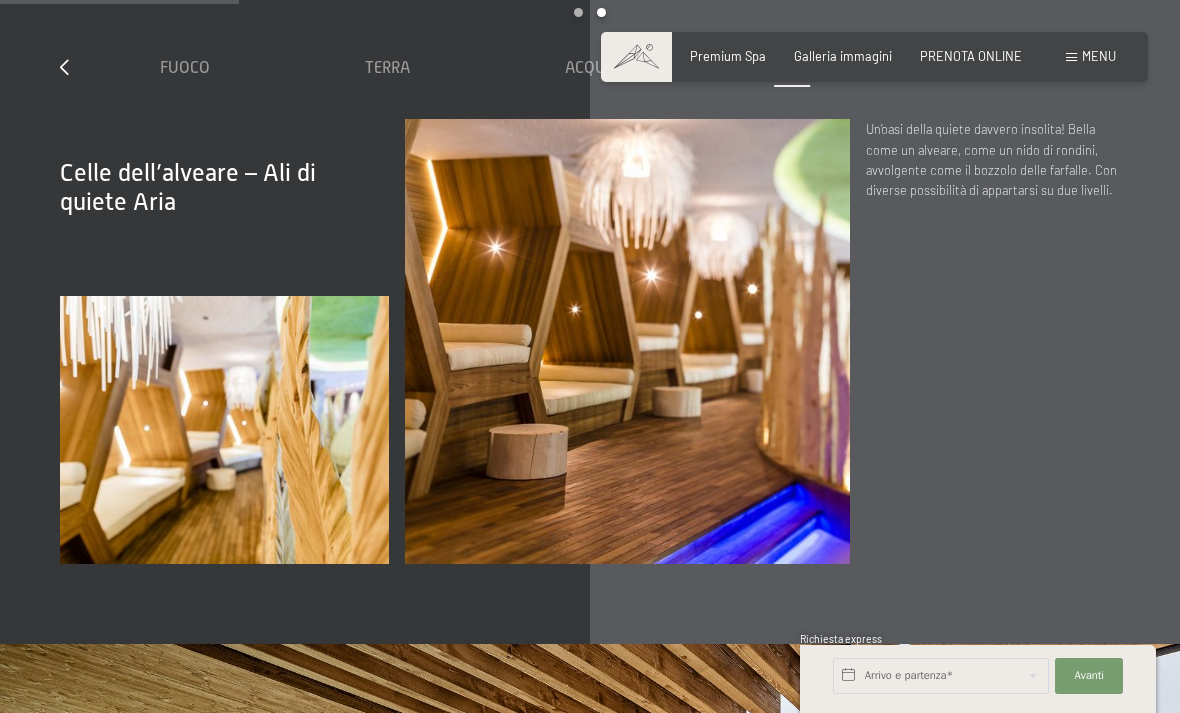 click at bounding box center [1115, 67] 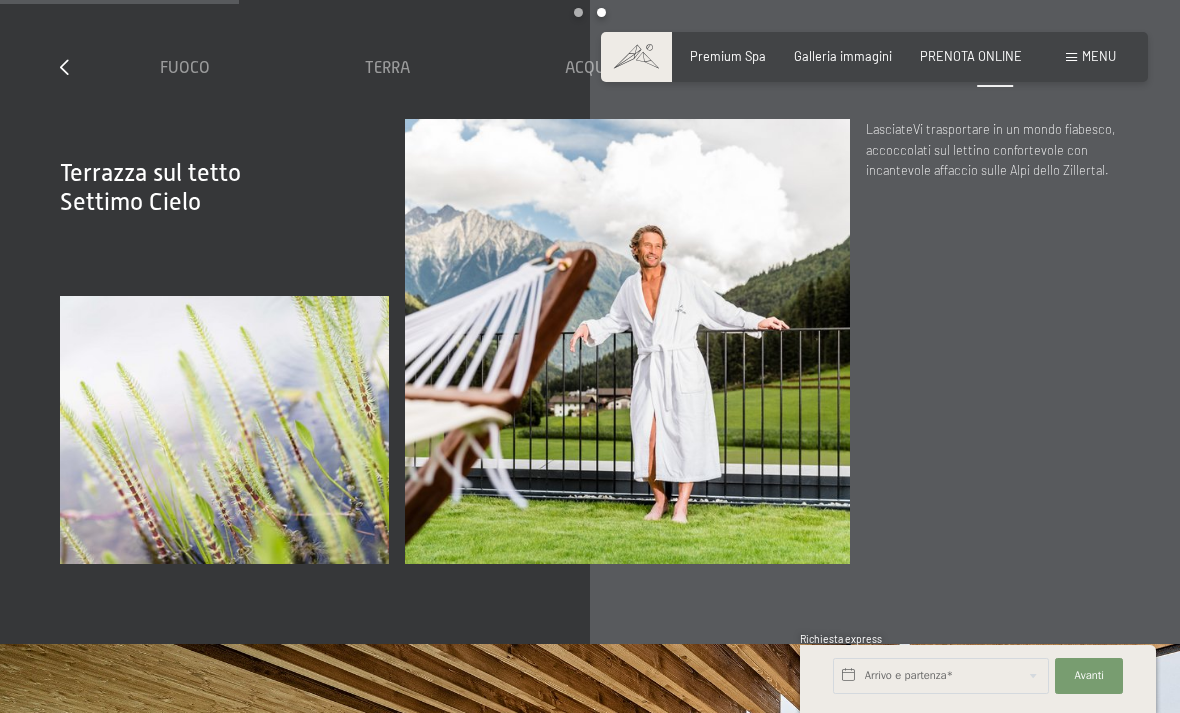 click at bounding box center (1115, 67) 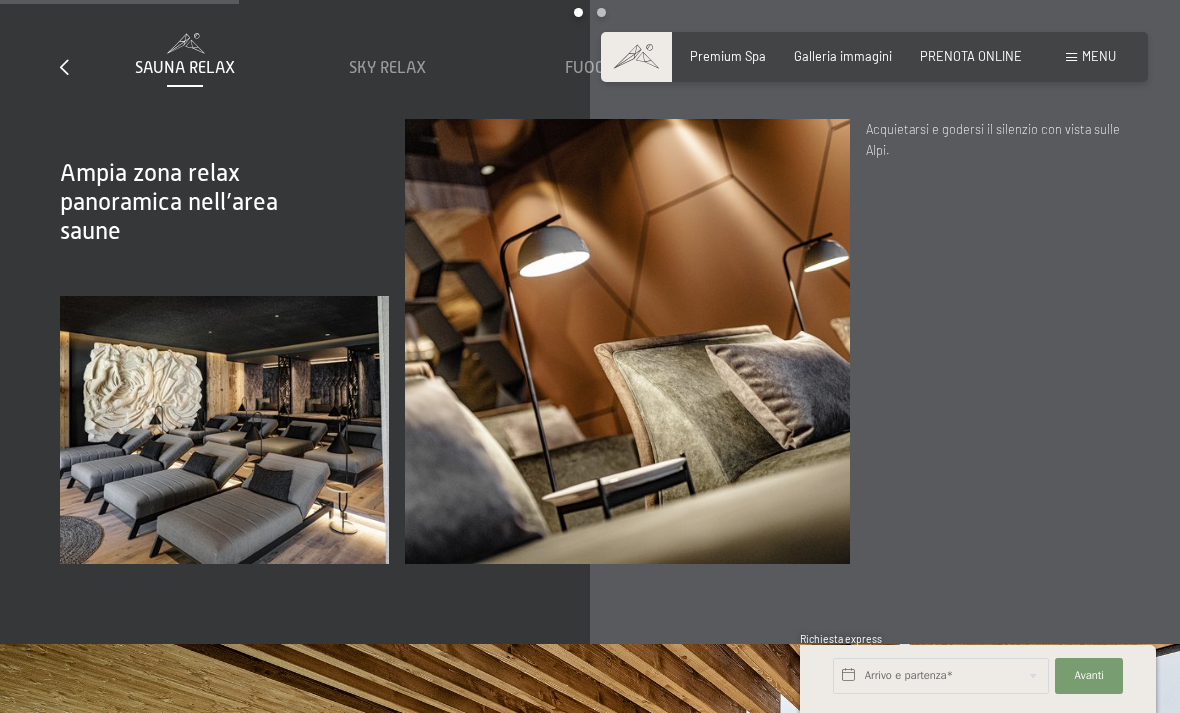 click on "Ampia zona relax panoramica nell’area saune" at bounding box center [191, 222] 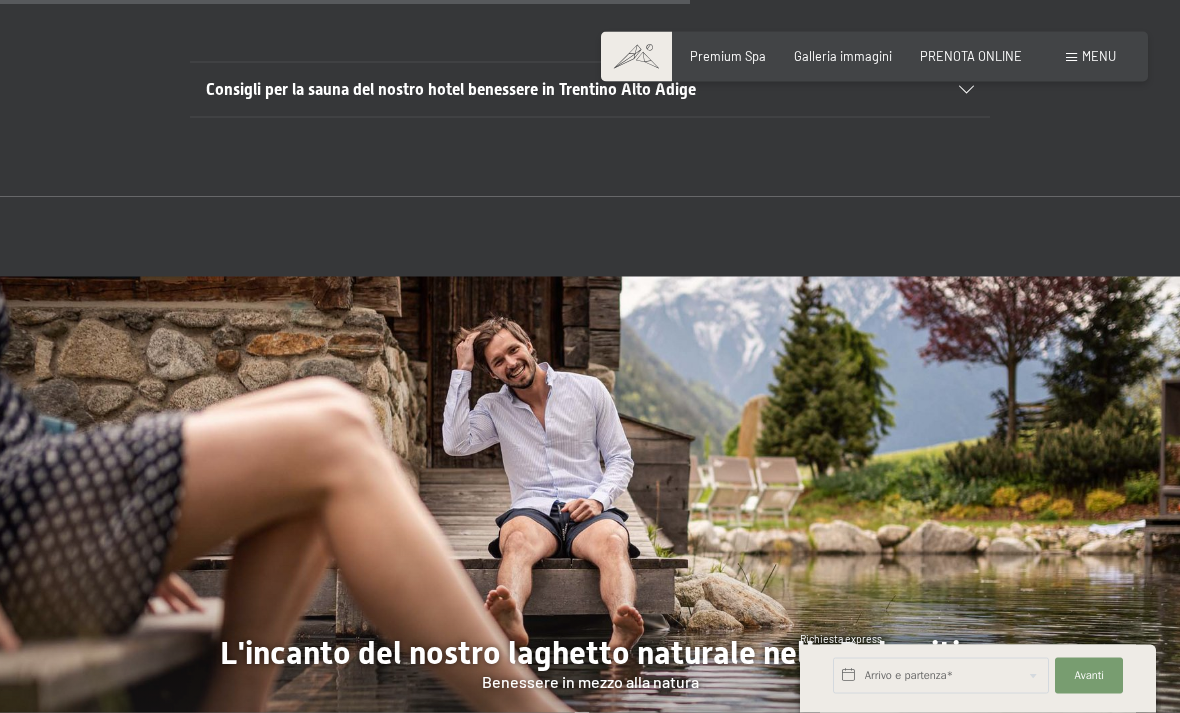 scroll, scrollTop: 5736, scrollLeft: 0, axis: vertical 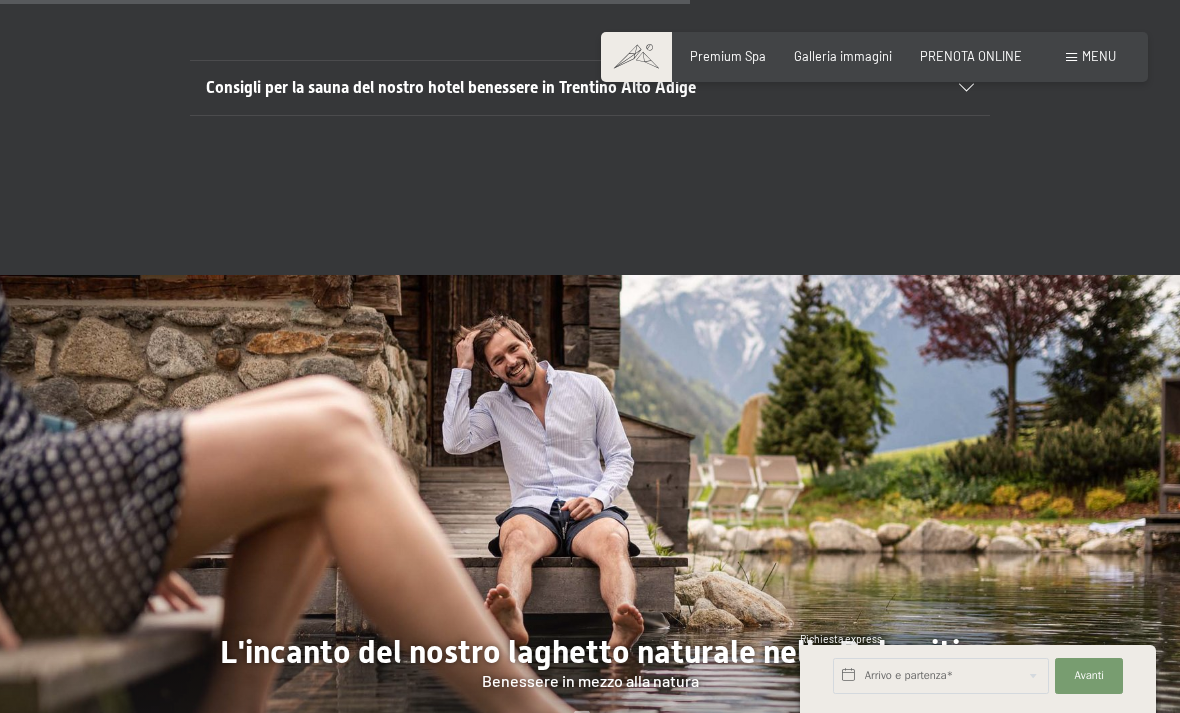 click on "PRENOTA ONLINE" at bounding box center (971, 56) 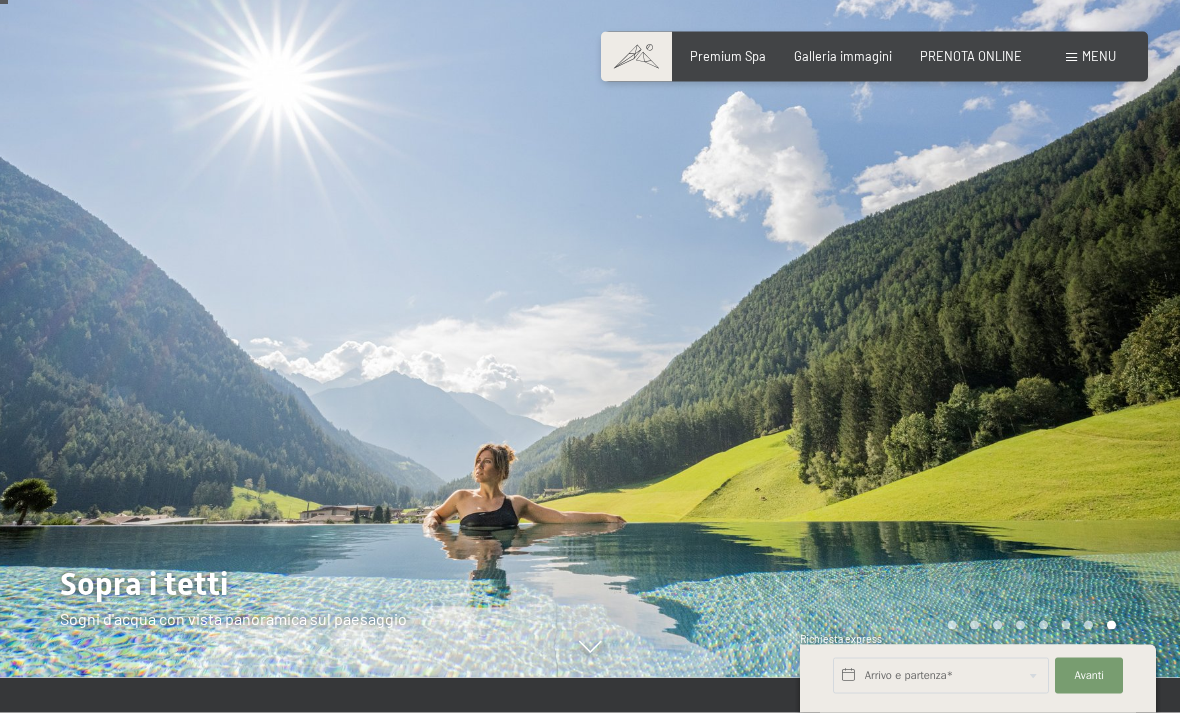 scroll, scrollTop: 0, scrollLeft: 0, axis: both 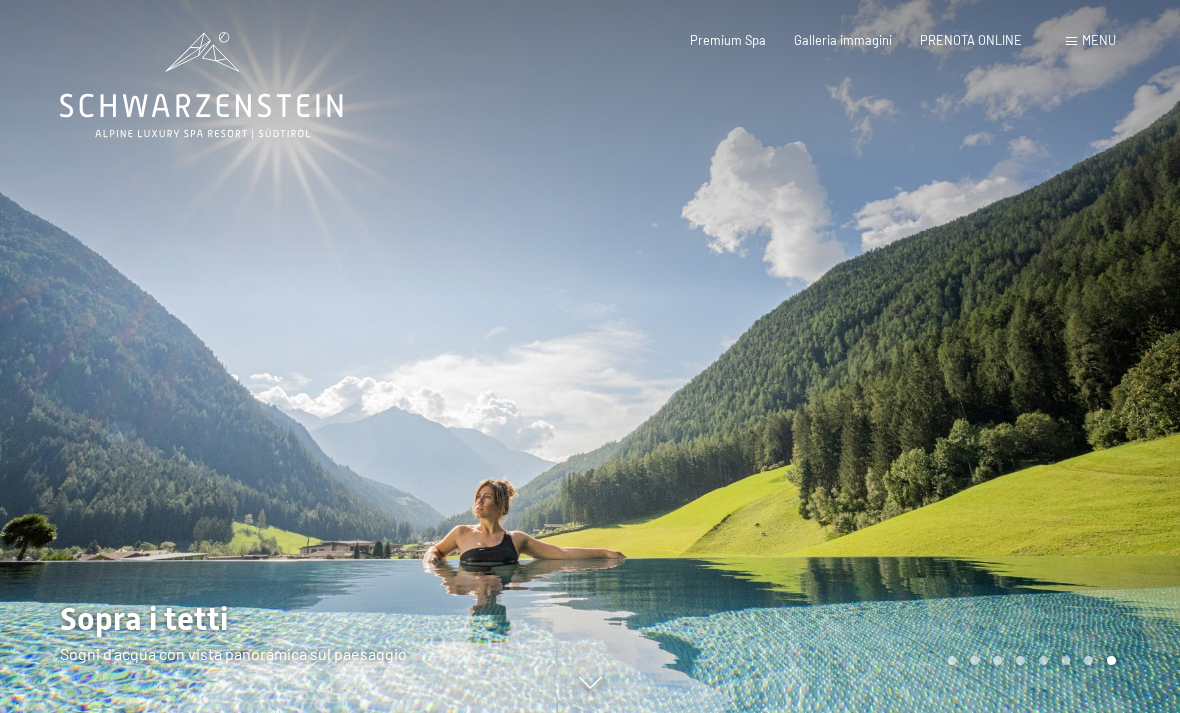 click on "Menu" at bounding box center (1091, 41) 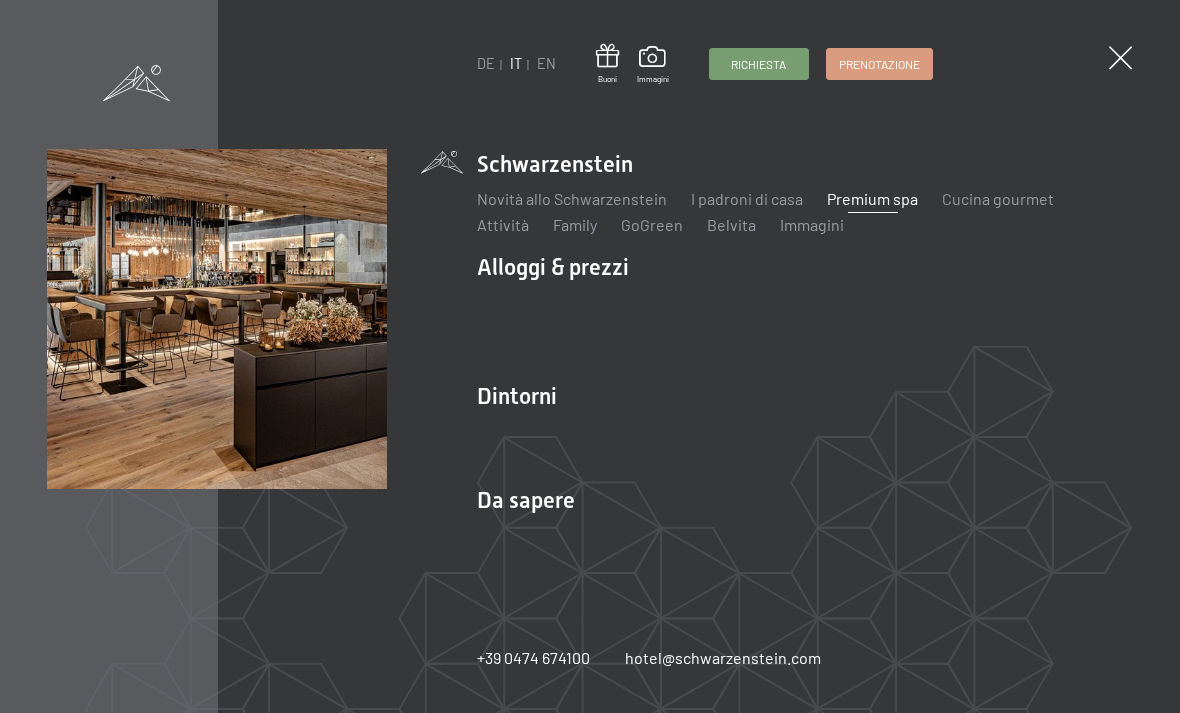 click on "I padroni di casa" at bounding box center [747, 198] 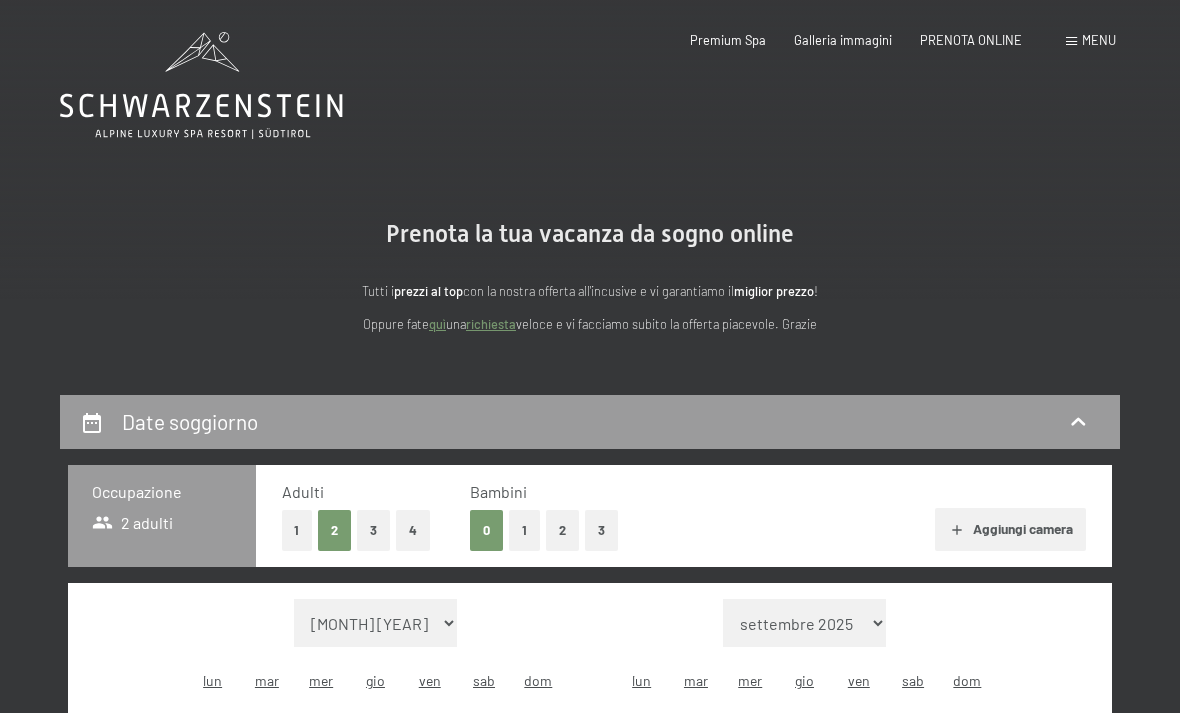 scroll, scrollTop: 0, scrollLeft: 0, axis: both 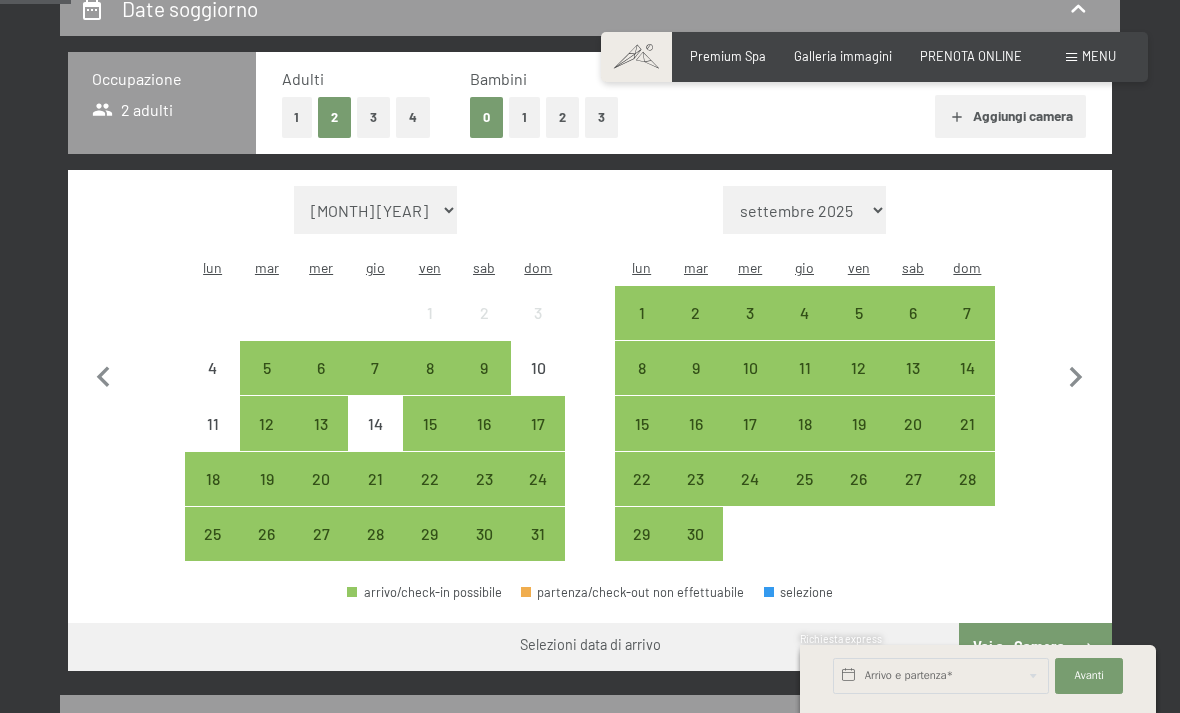 click on "9" at bounding box center (484, 385) 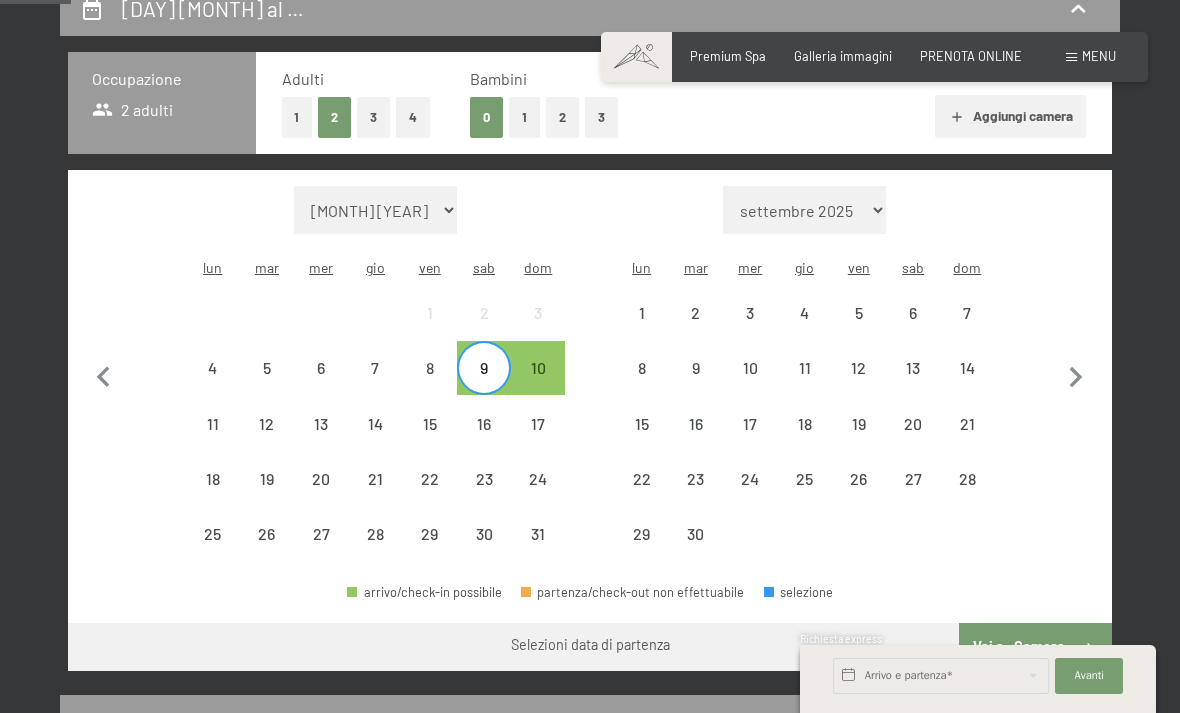 click on "16" at bounding box center (484, 441) 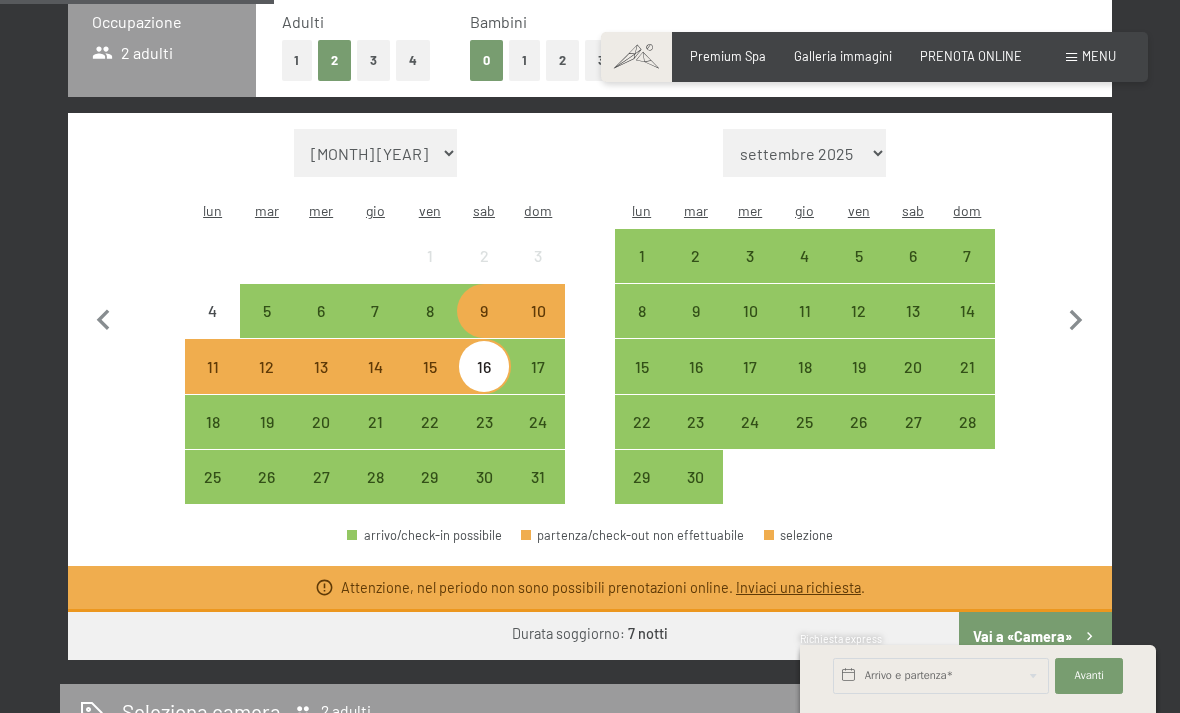 scroll, scrollTop: 469, scrollLeft: 0, axis: vertical 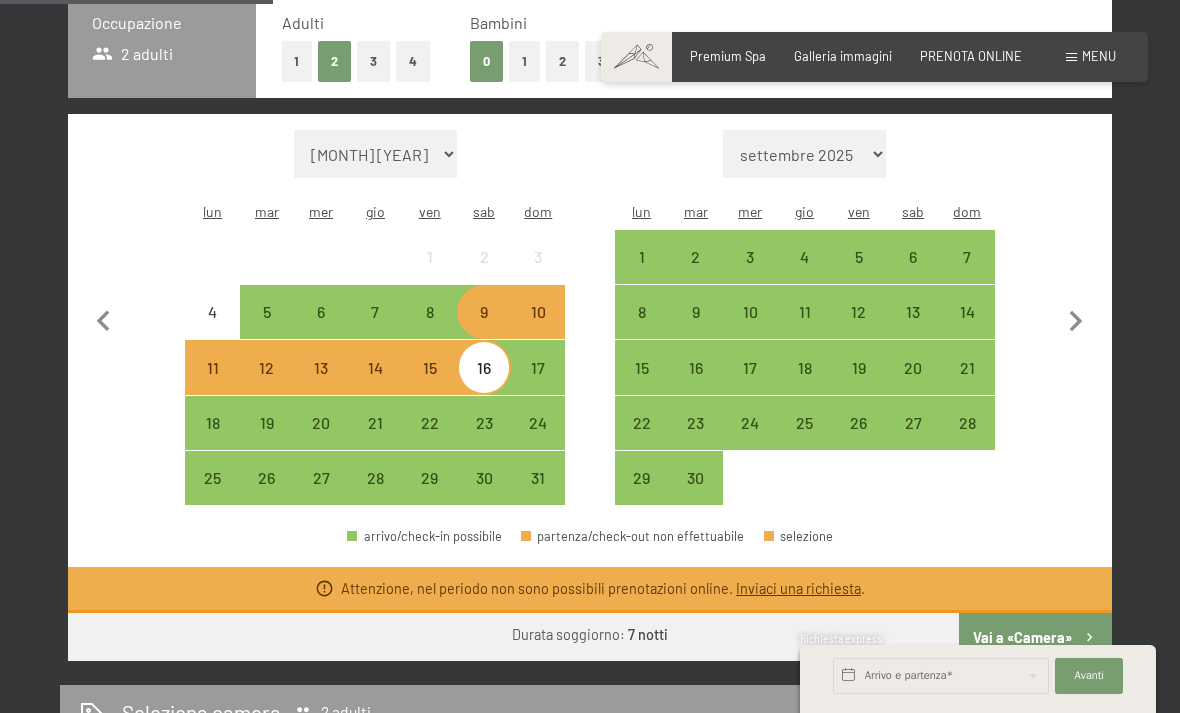 click 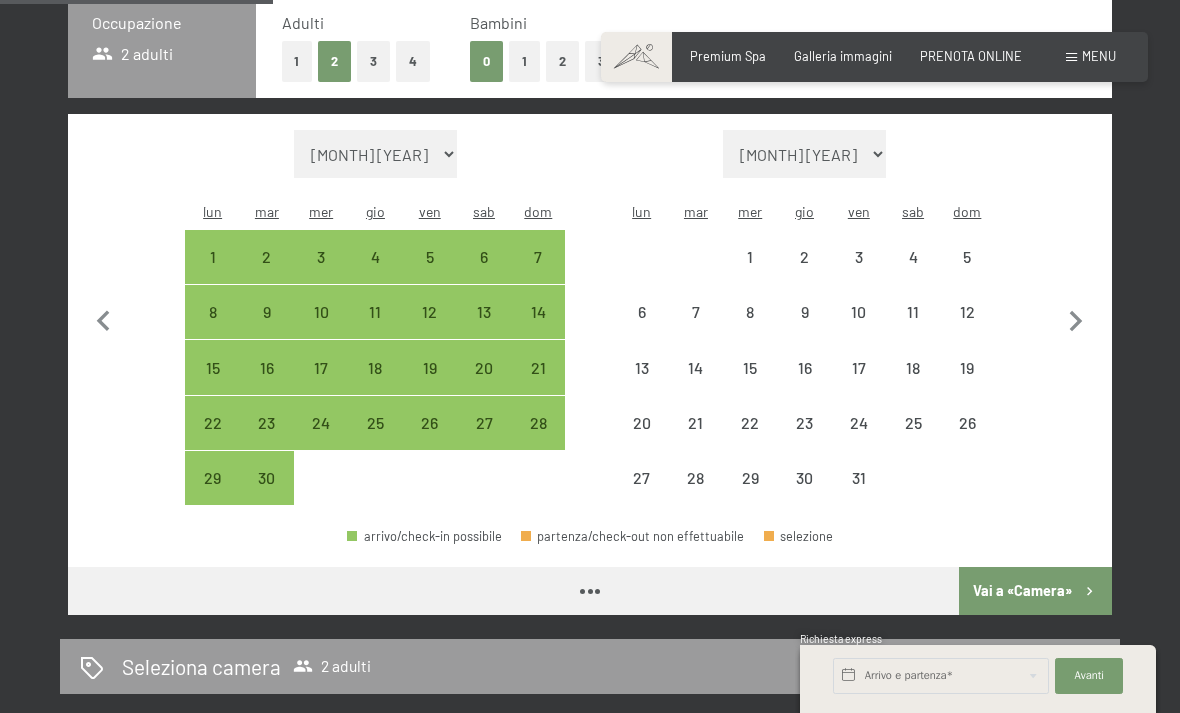 select on "2025-09-01" 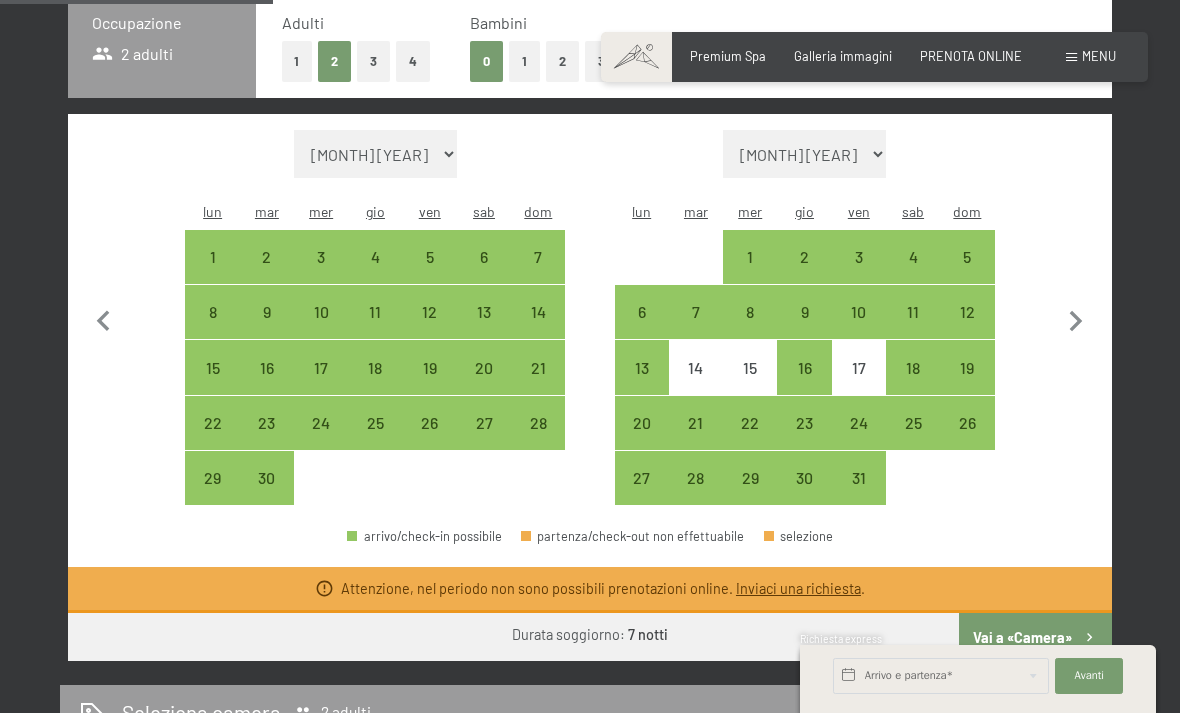 click at bounding box center (104, 318) 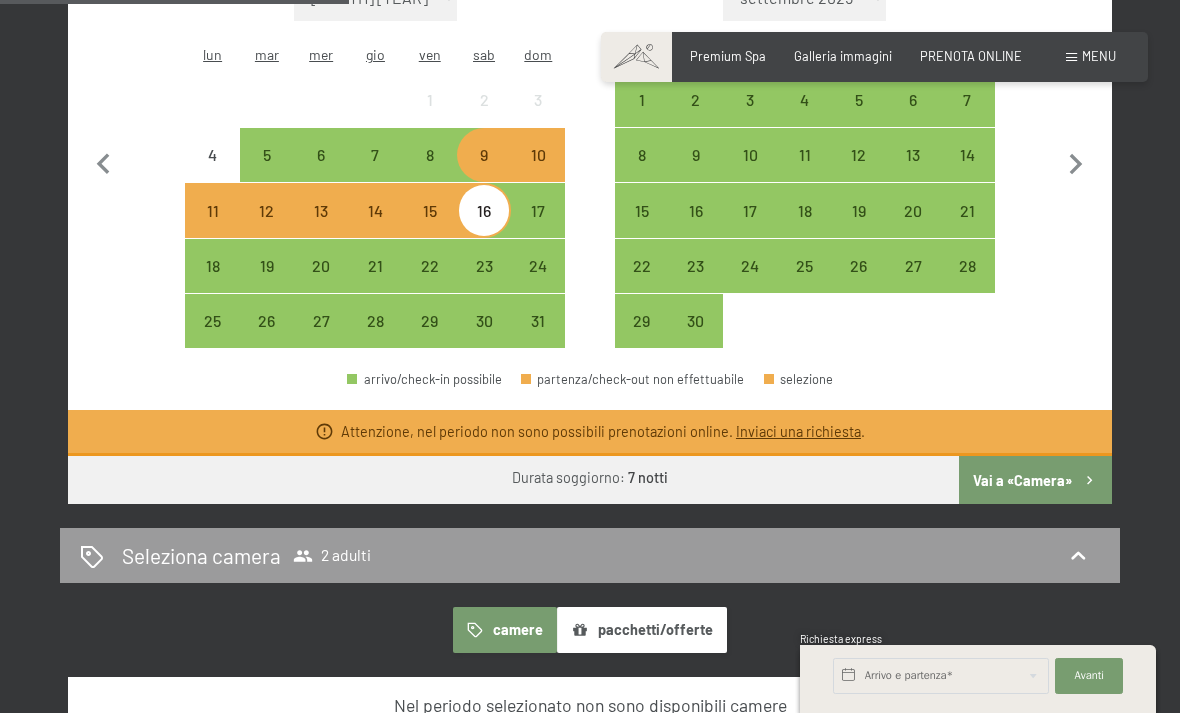 scroll, scrollTop: 636, scrollLeft: 0, axis: vertical 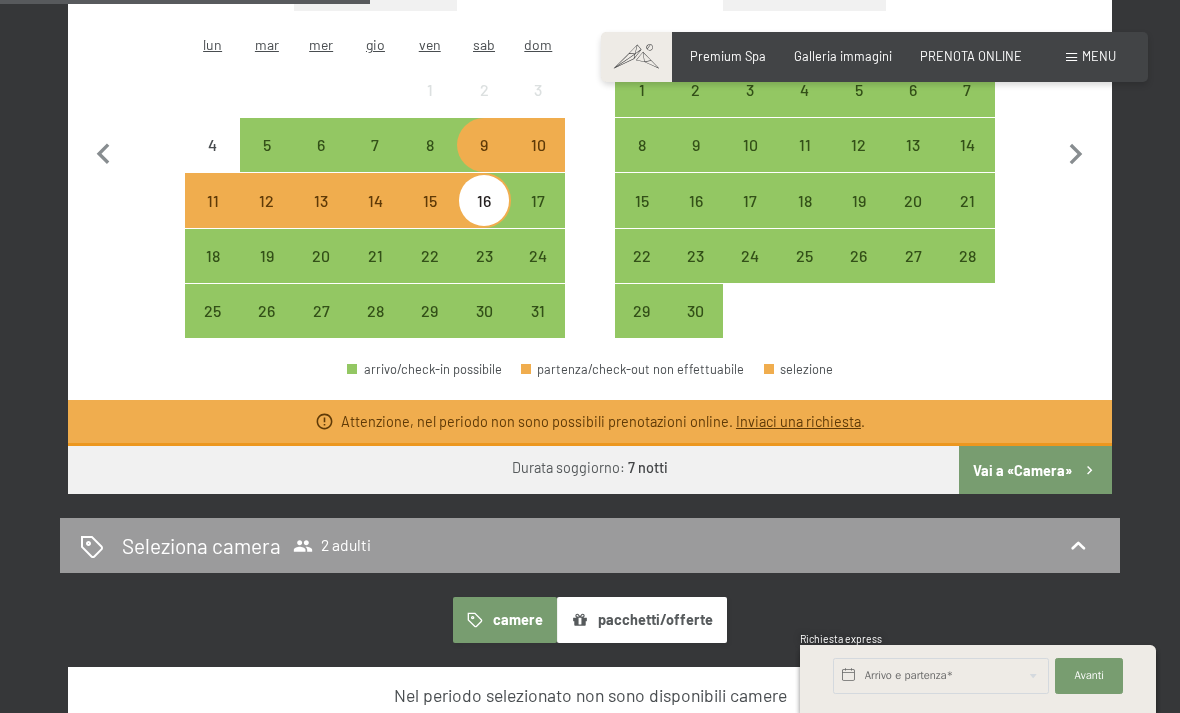 click on "Vai a «Camera»" at bounding box center (1035, 470) 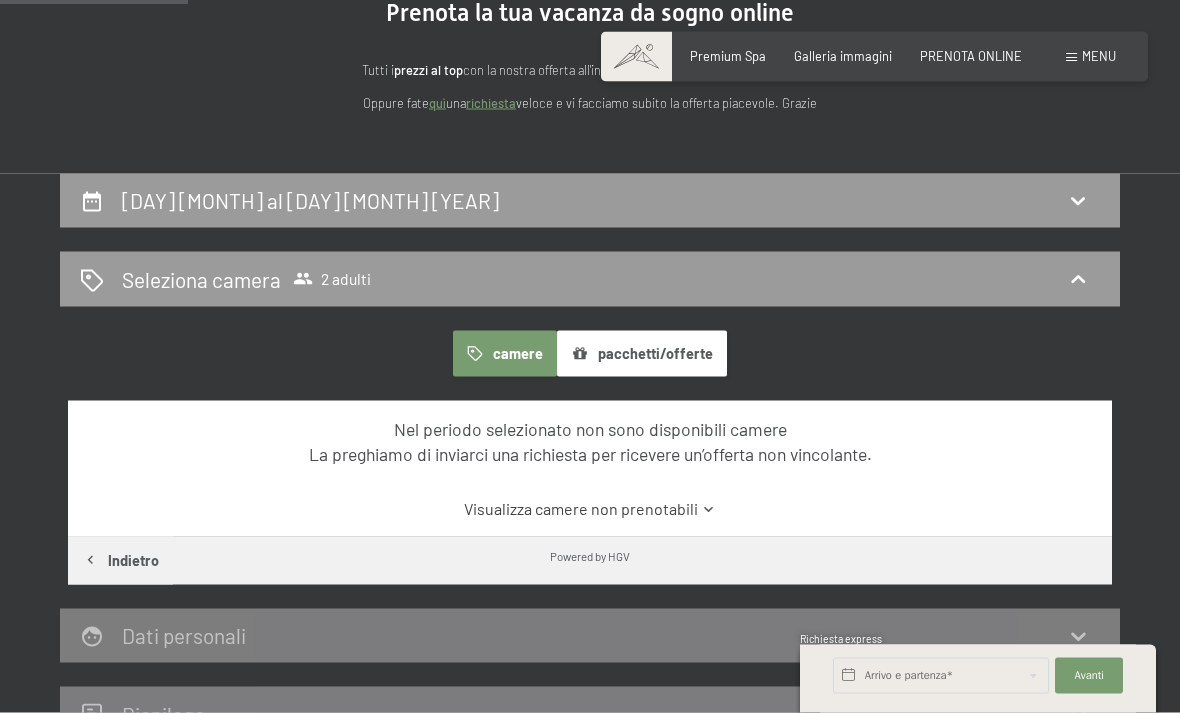 scroll, scrollTop: 194, scrollLeft: 0, axis: vertical 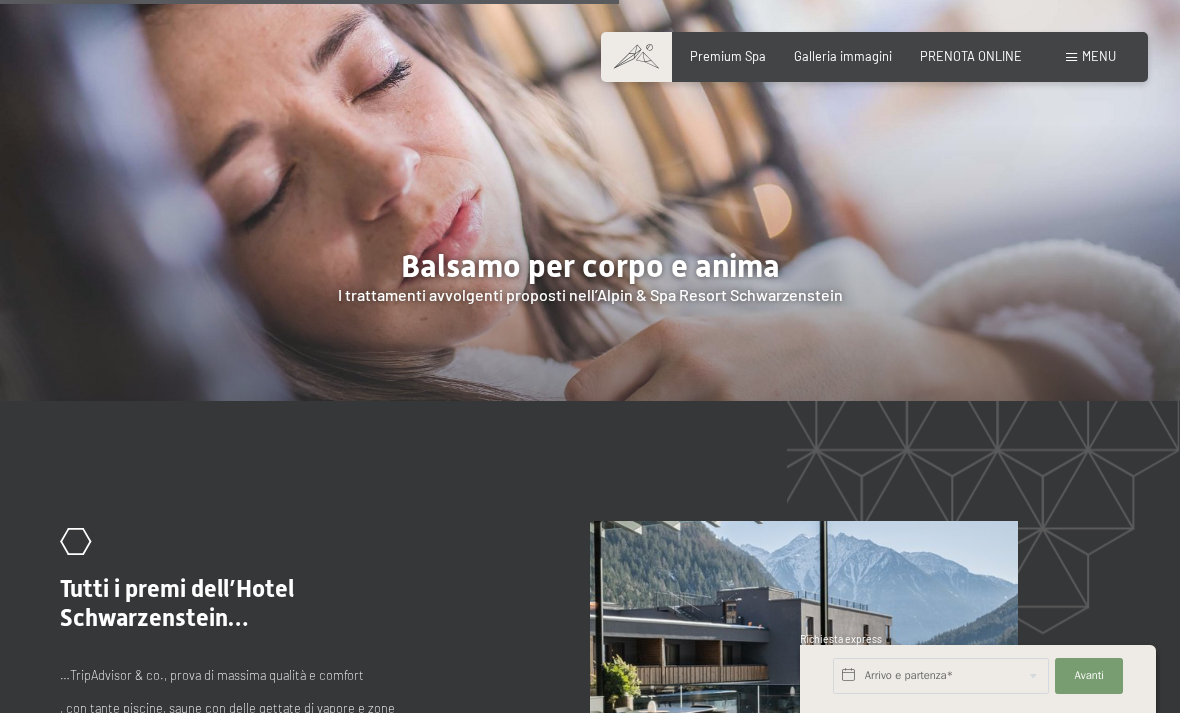 click on "Menu" at bounding box center [1099, 56] 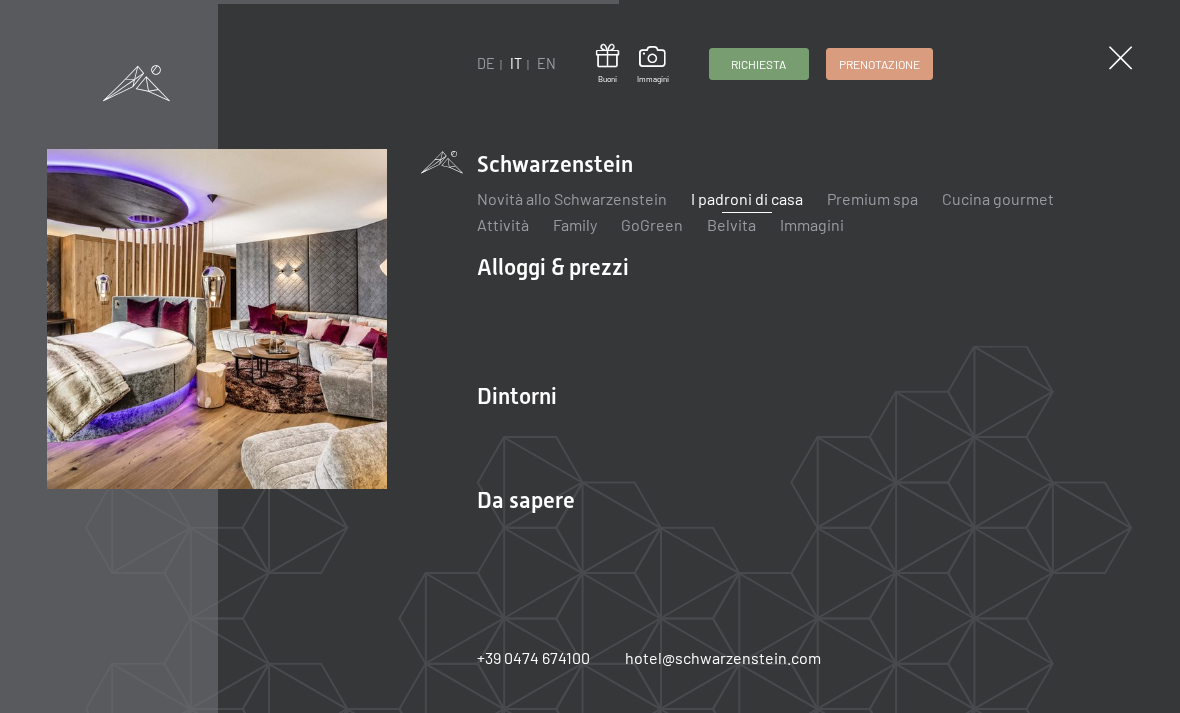 click on "Alloggi & prezzi           Servizi inclusi         Camere & prezzi         Lista             Offerte         Lista             Prezzi per famiglie         Prezzi trattmenti         Premi ospiti fedeli         Richiesta         Prenotazione         Condizioni generali         Buoni         Idee regalo         App. Luxegg" at bounding box center (805, 308) 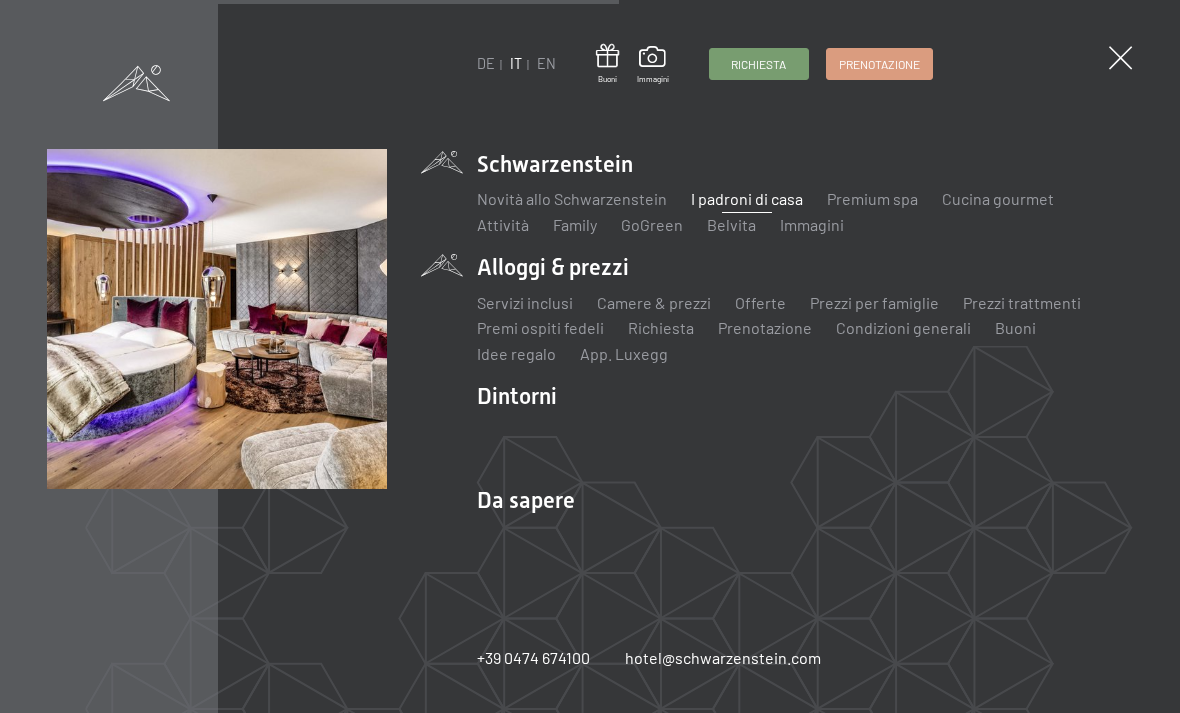 click on "Offerte" at bounding box center (760, 302) 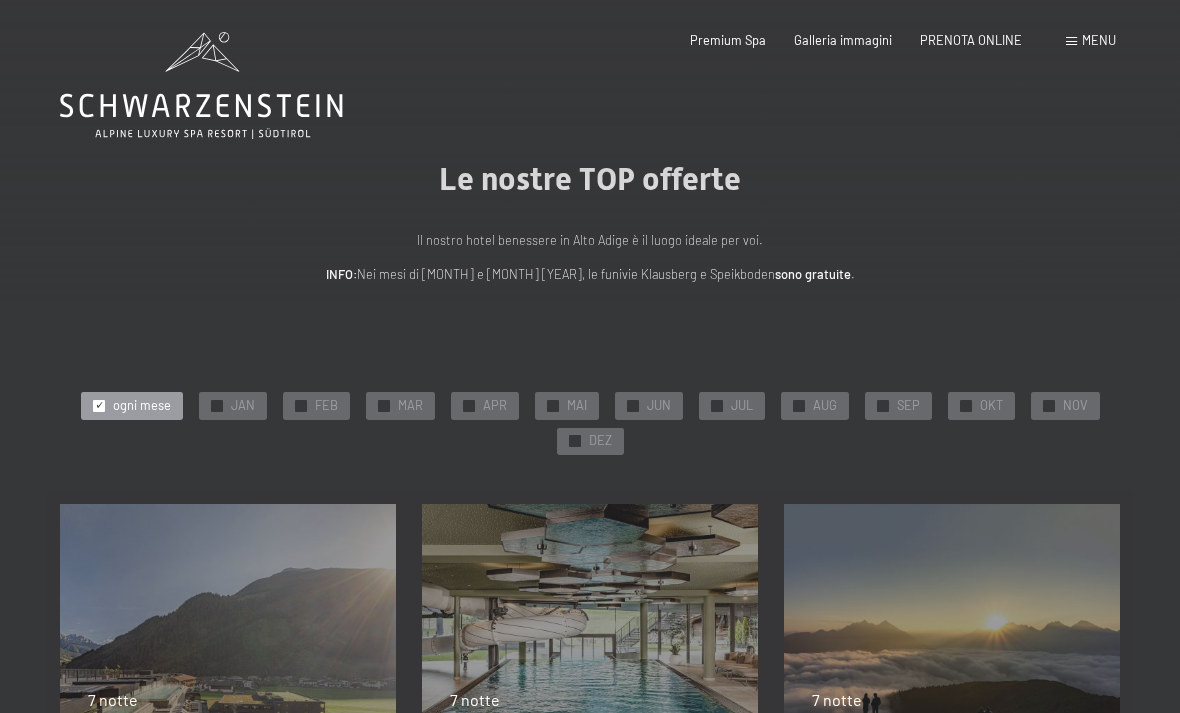 scroll, scrollTop: 0, scrollLeft: 0, axis: both 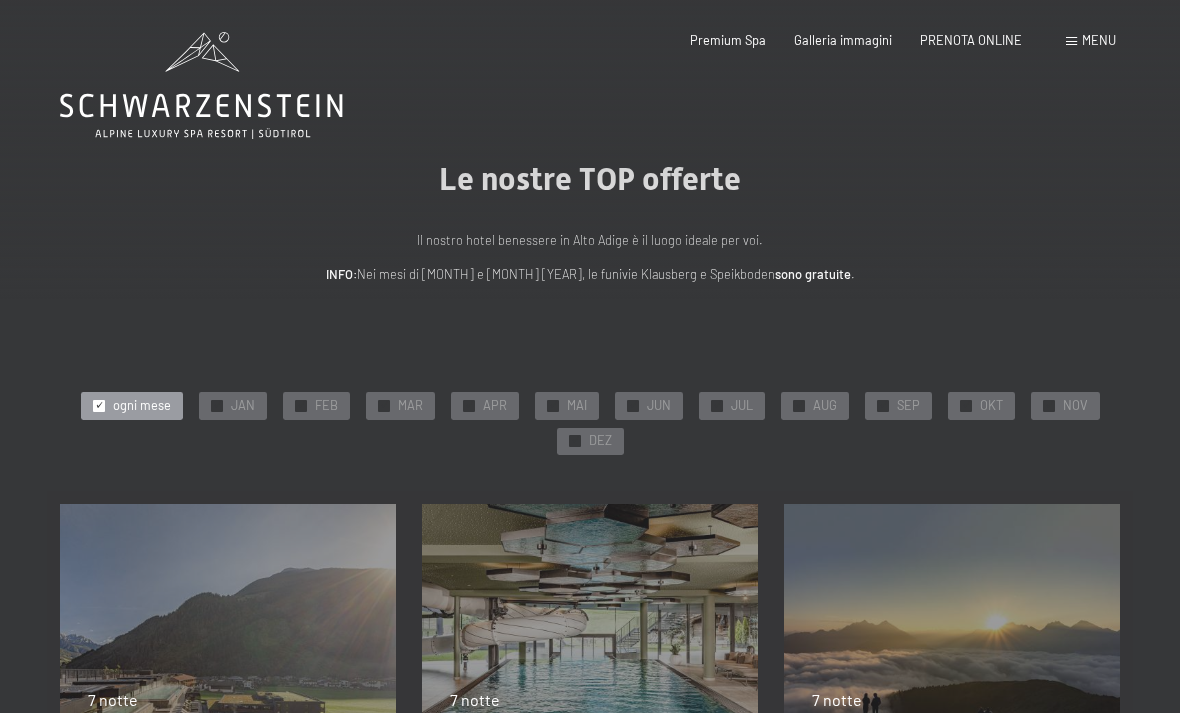 click on "✓" at bounding box center [799, 405] 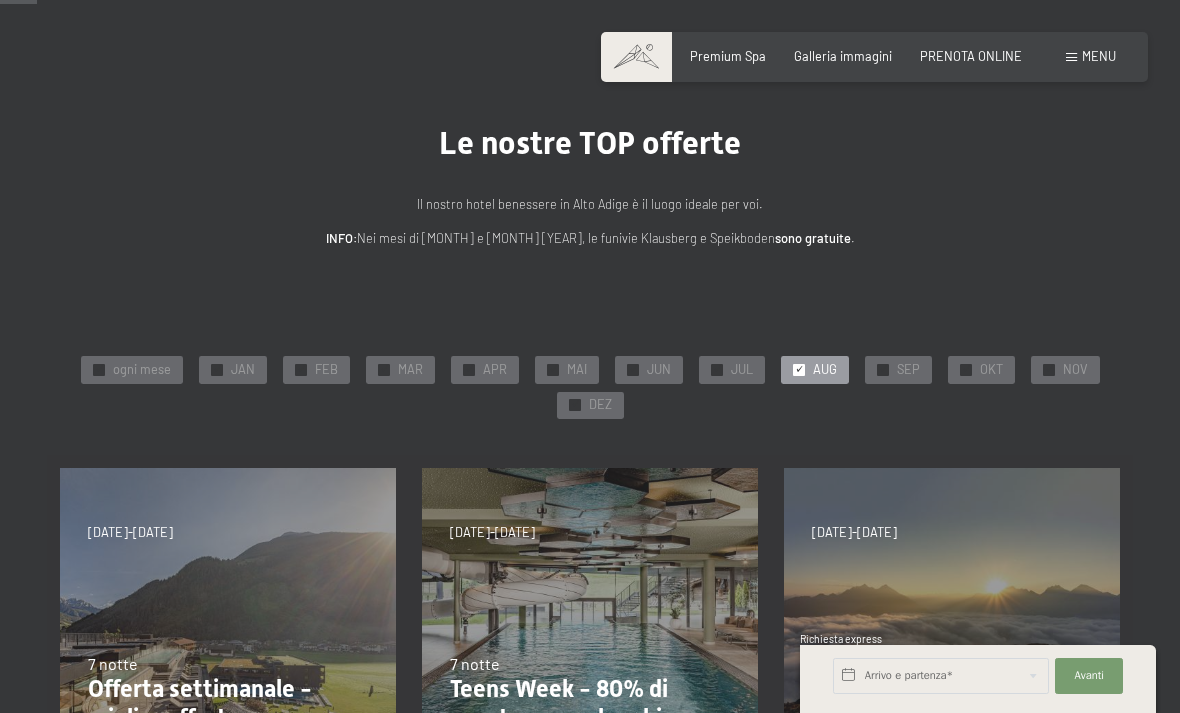 scroll, scrollTop: 186, scrollLeft: 0, axis: vertical 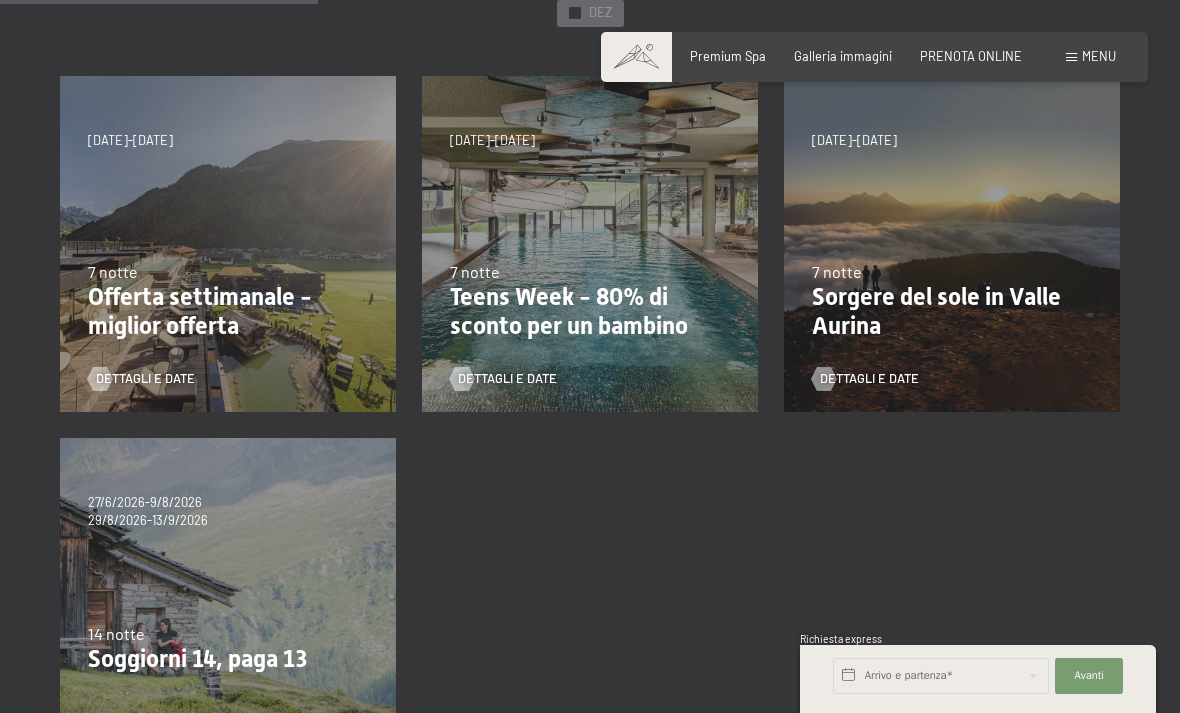 click on "Dettagli e Date" at bounding box center (222, 367) 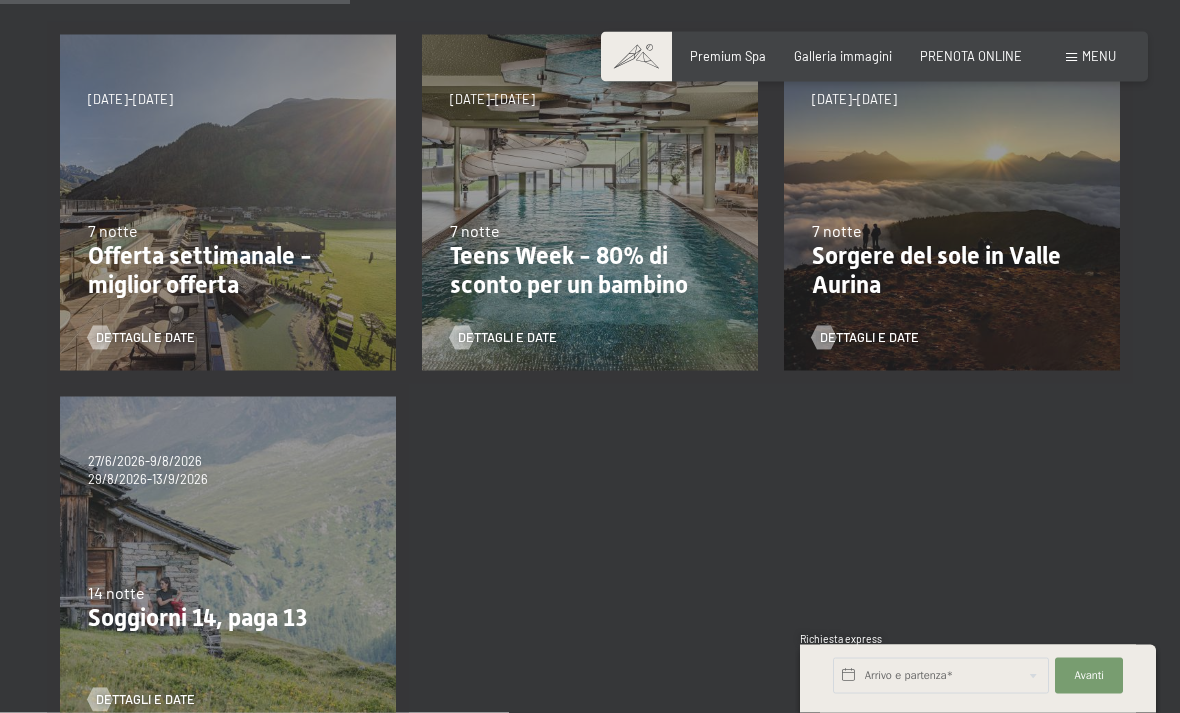 scroll, scrollTop: 470, scrollLeft: 0, axis: vertical 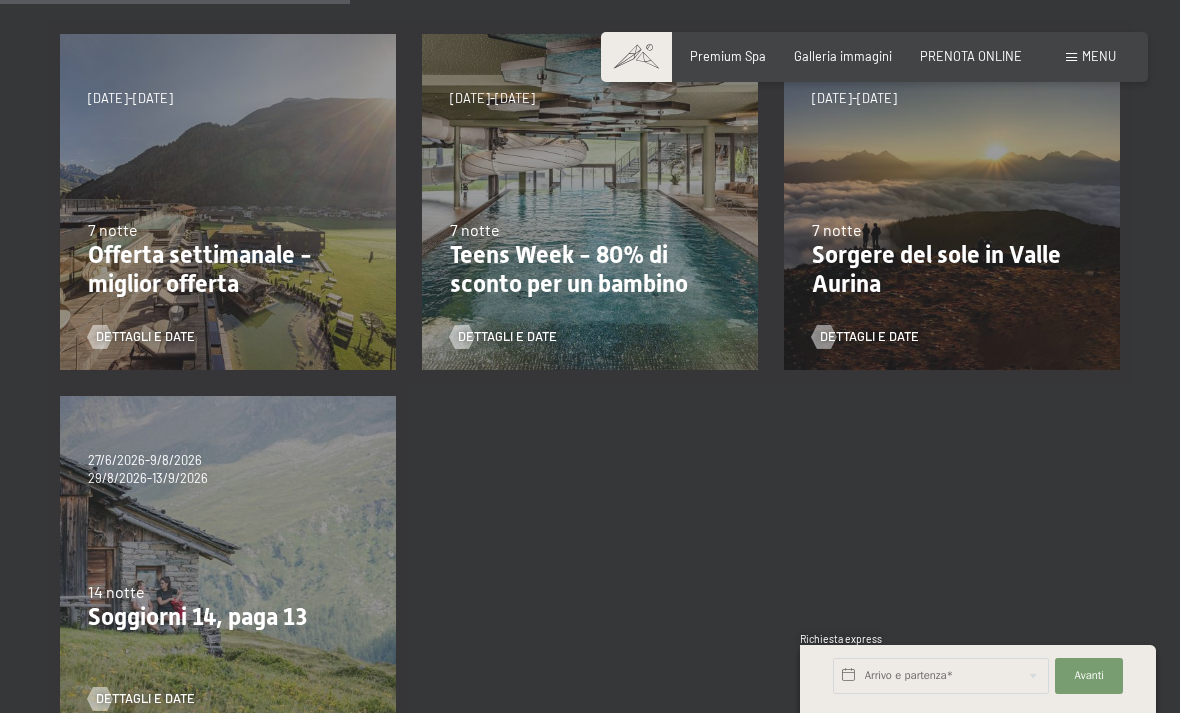 click on "Offerta settimanale - miglior offerta" at bounding box center [228, 270] 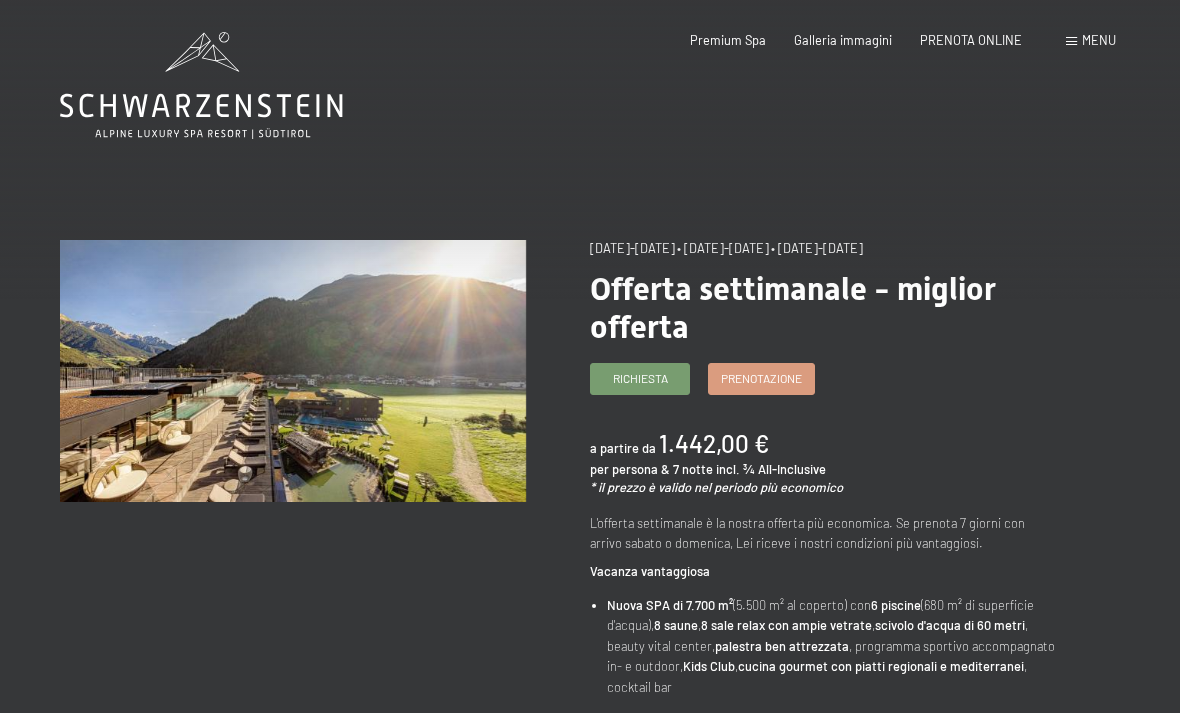 scroll, scrollTop: 0, scrollLeft: 0, axis: both 